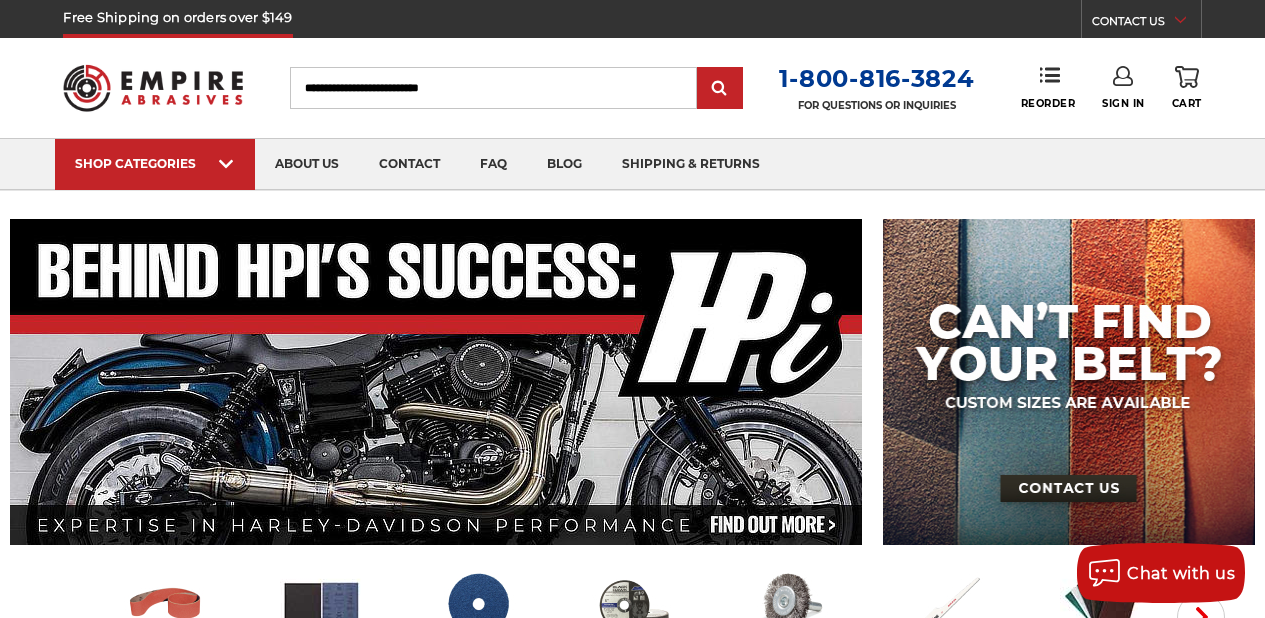 scroll, scrollTop: 496, scrollLeft: 0, axis: vertical 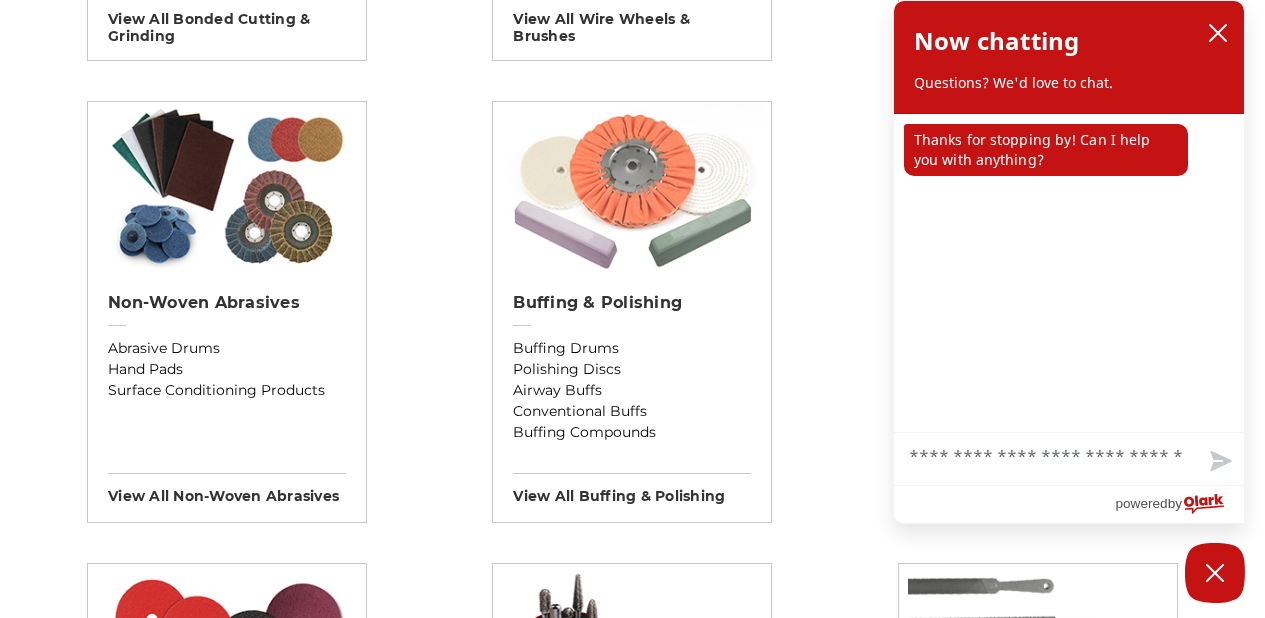 click at bounding box center (632, 187) 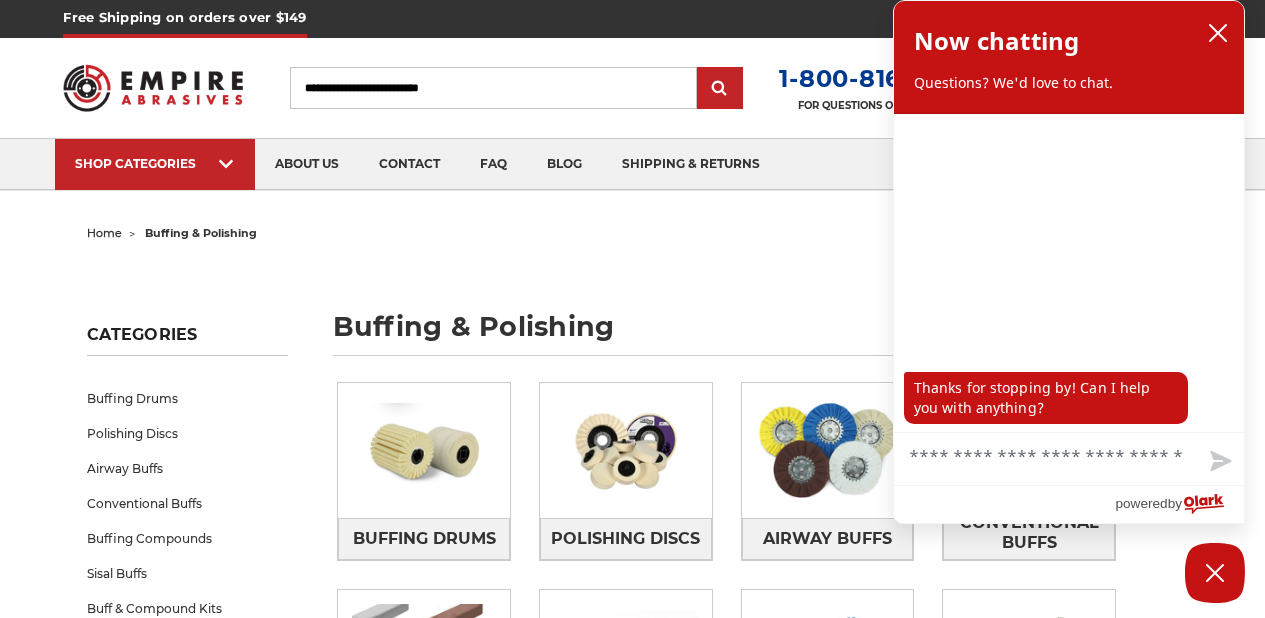 scroll, scrollTop: 0, scrollLeft: 0, axis: both 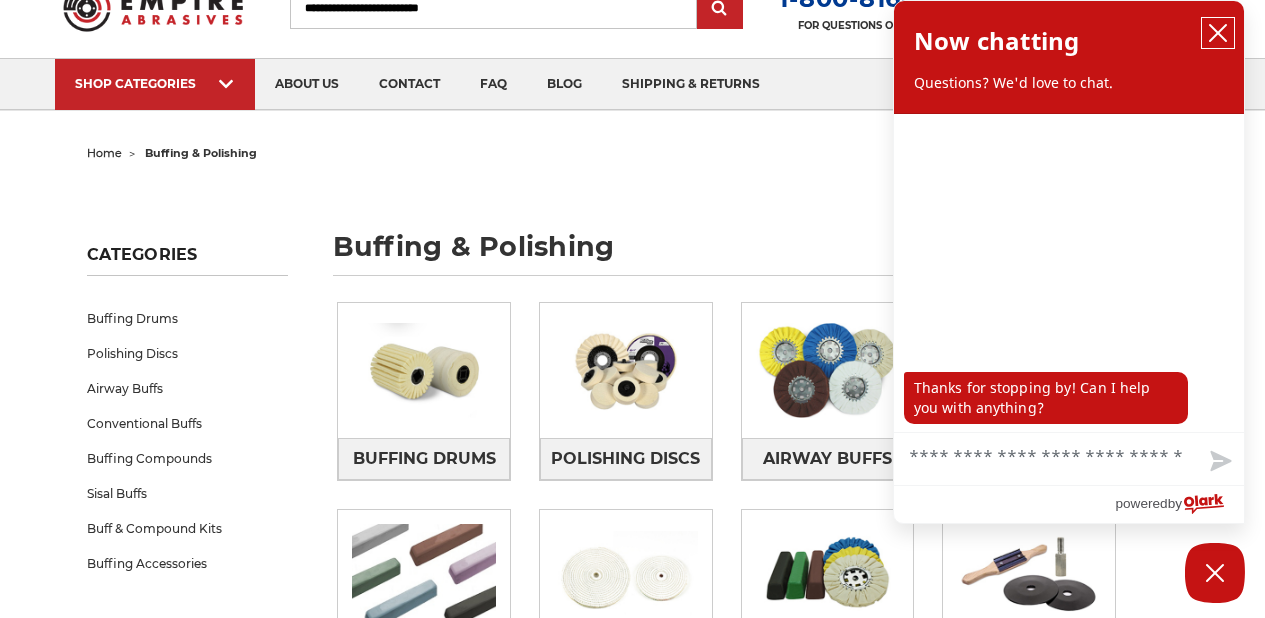 click 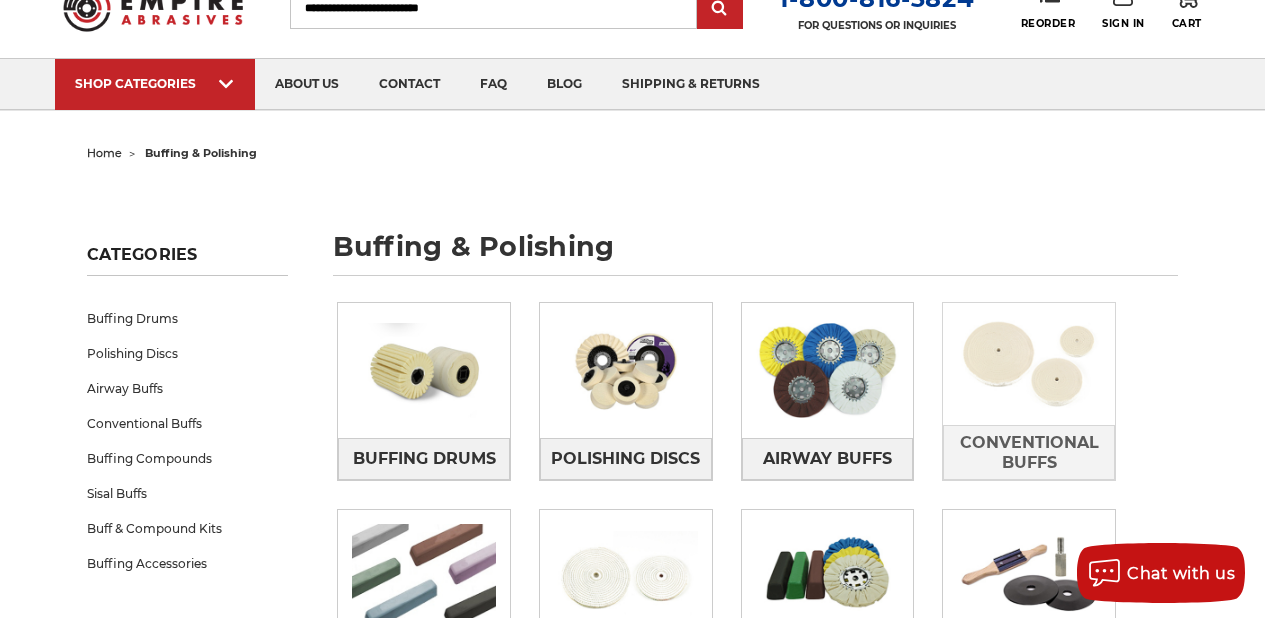 click at bounding box center (1029, 364) 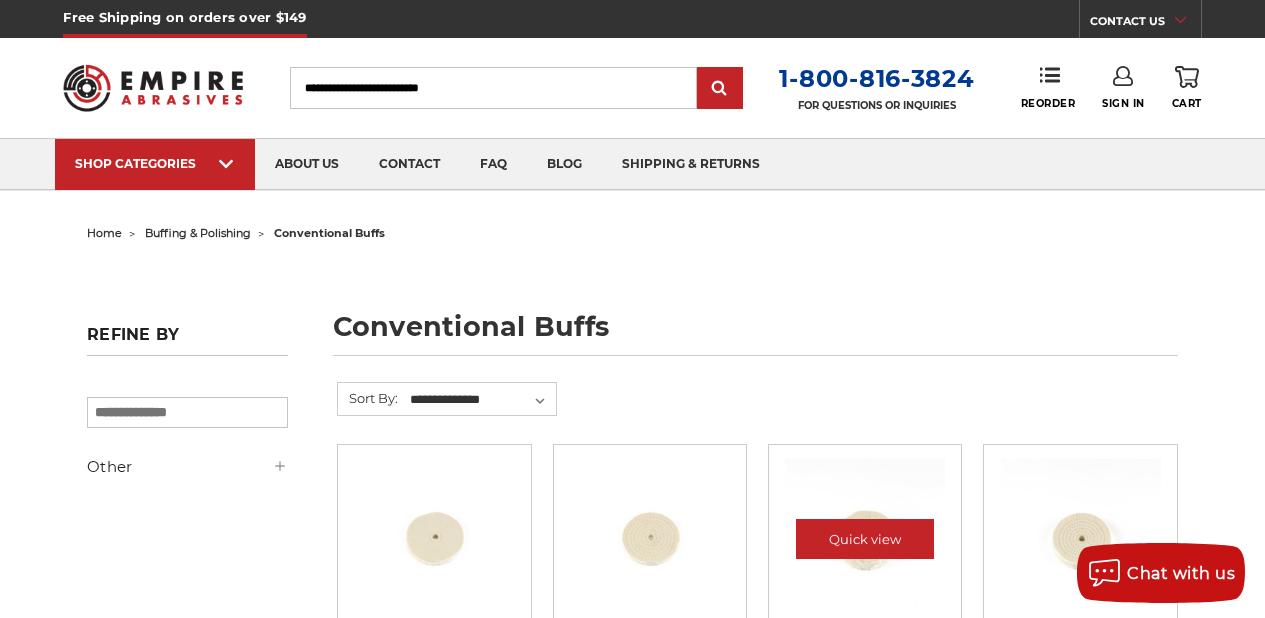 scroll, scrollTop: 58, scrollLeft: 0, axis: vertical 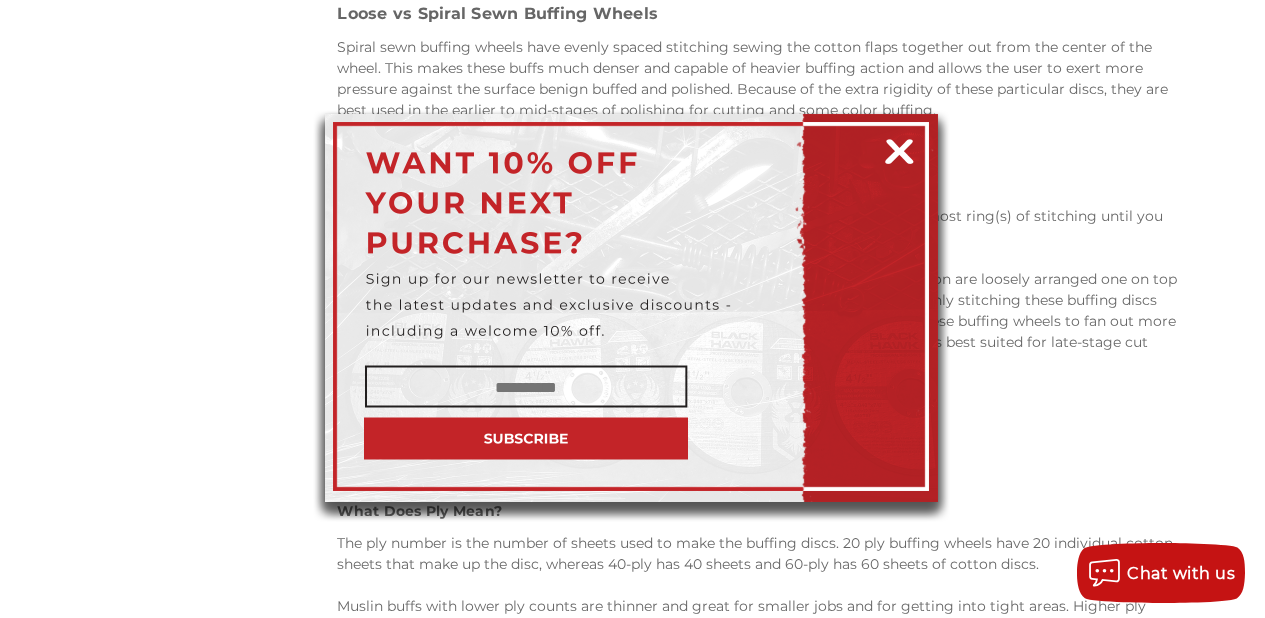 click at bounding box center [899, 148] 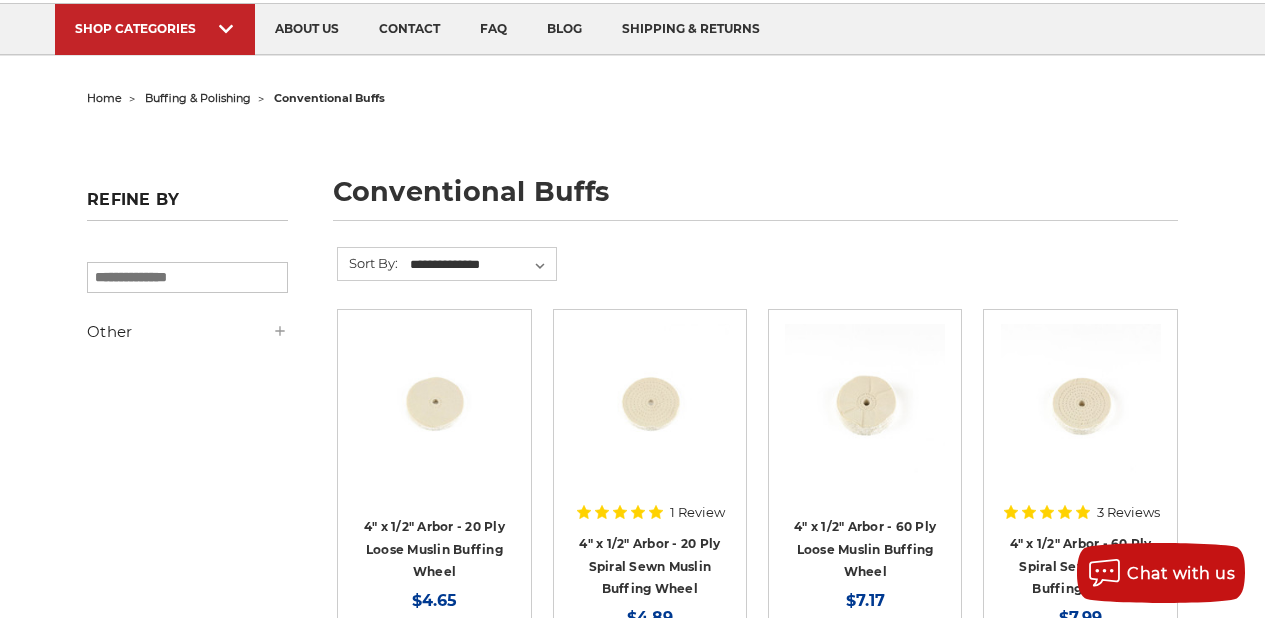 scroll, scrollTop: 95, scrollLeft: 0, axis: vertical 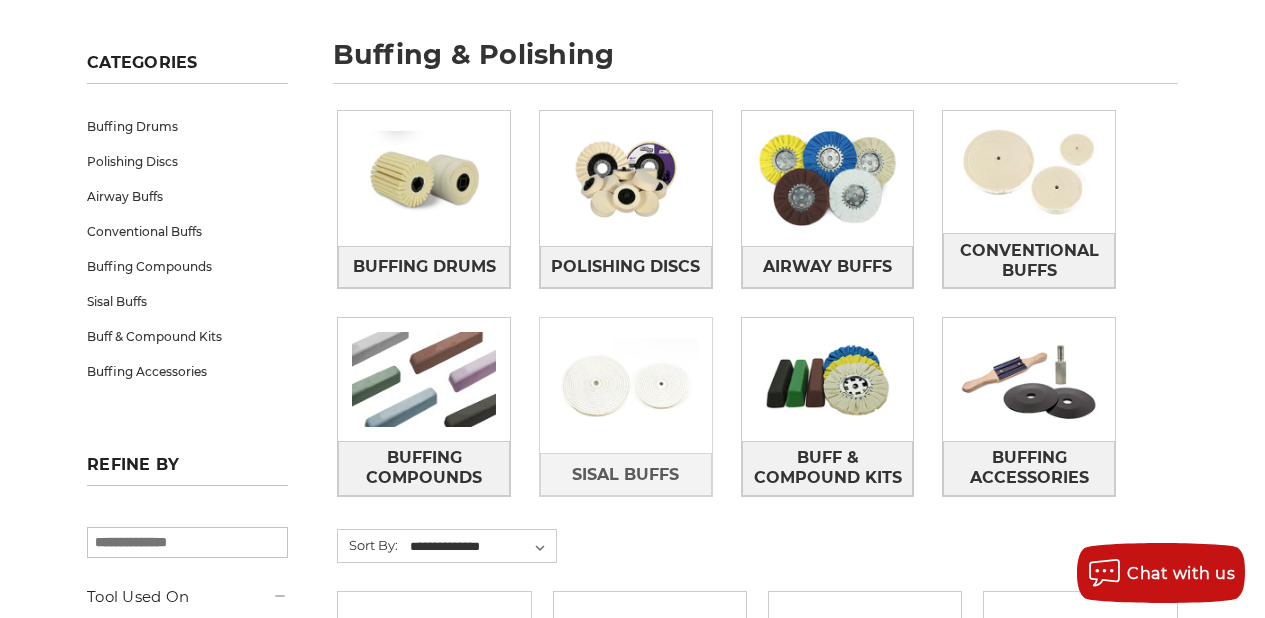 click at bounding box center (626, 386) 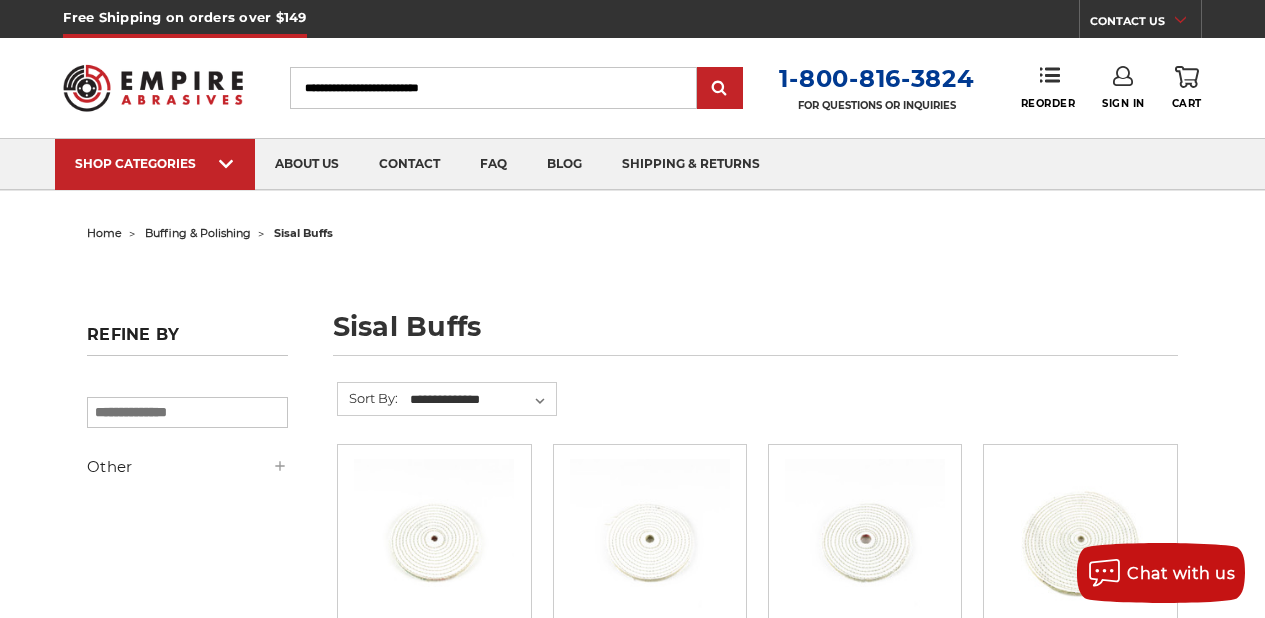 scroll, scrollTop: 304, scrollLeft: 0, axis: vertical 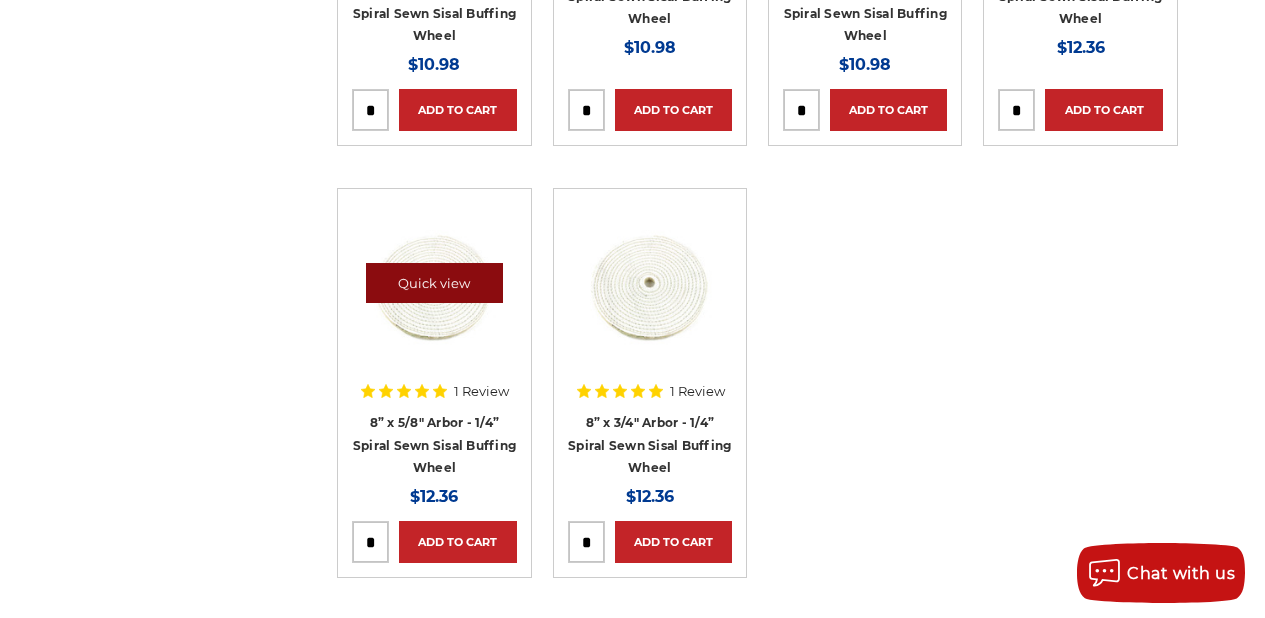 click on "Quick view" at bounding box center [435, 283] 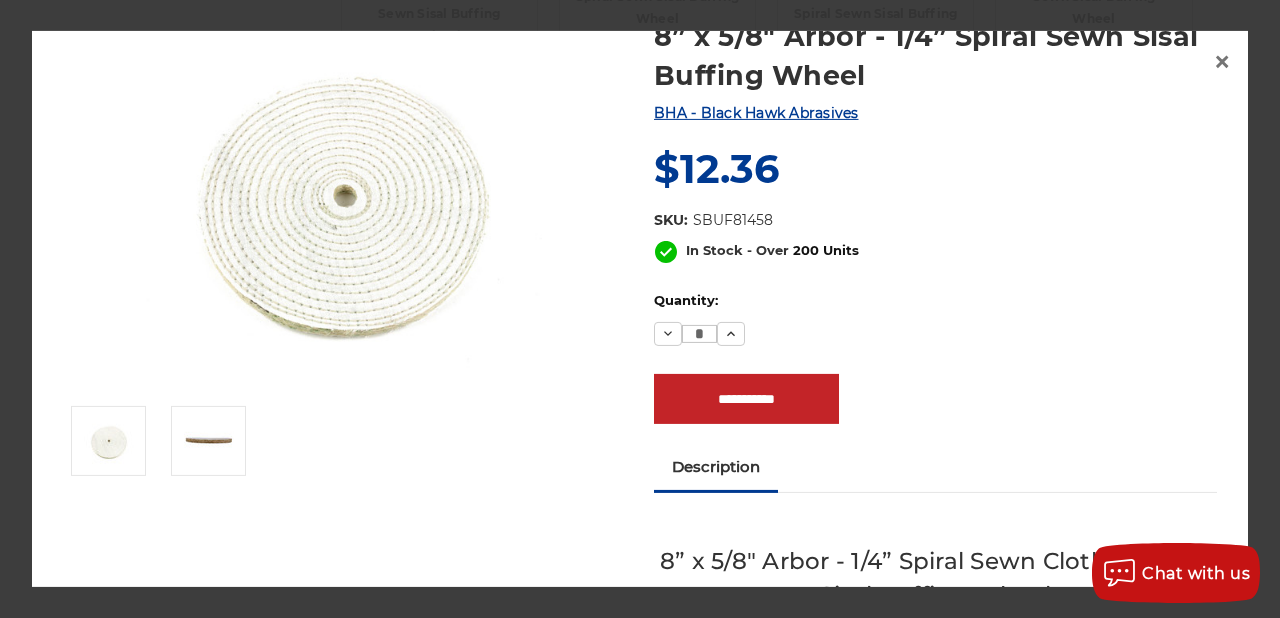 scroll, scrollTop: 72, scrollLeft: 0, axis: vertical 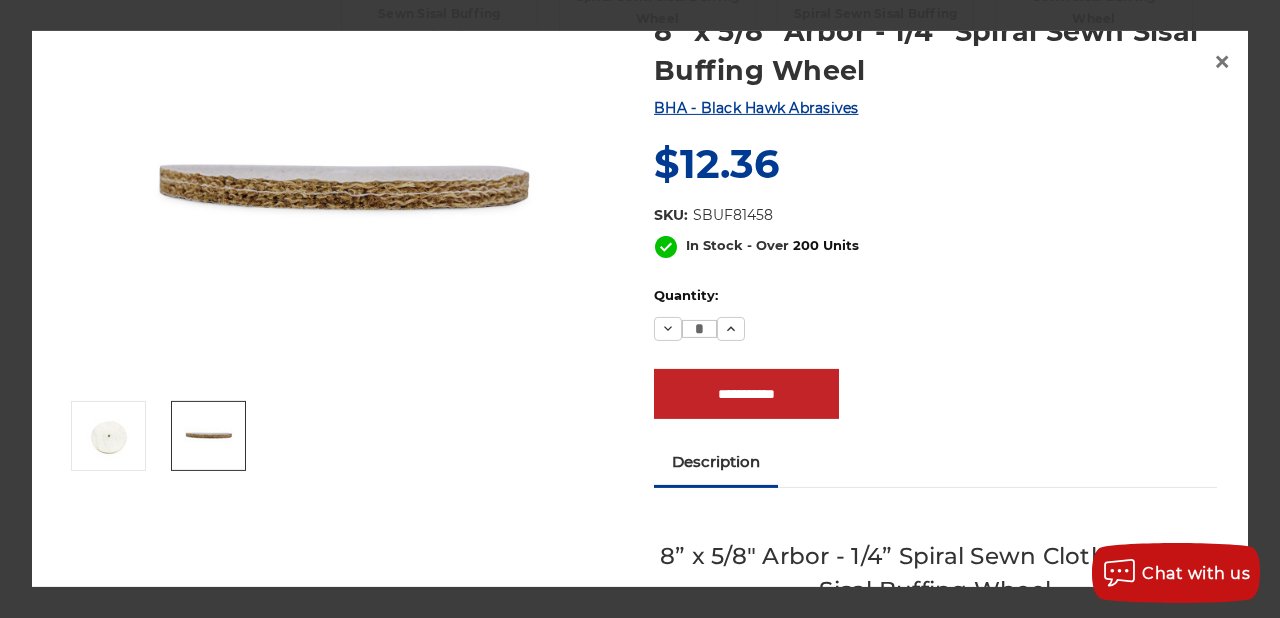 click at bounding box center [209, 436] 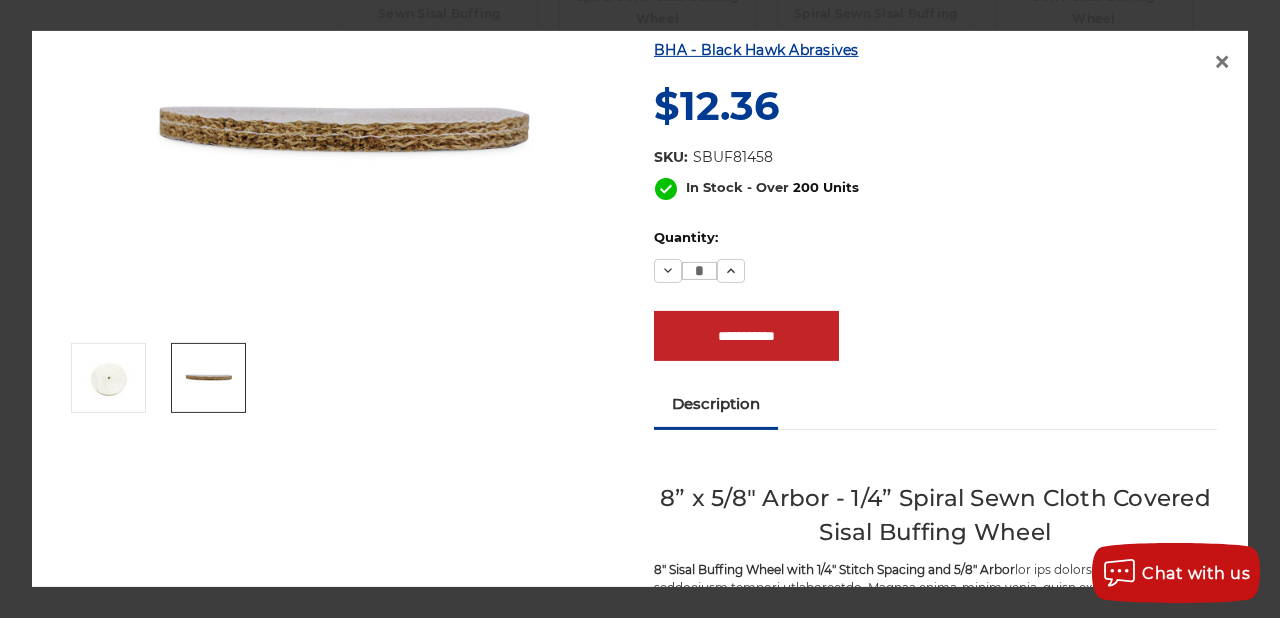 scroll, scrollTop: 0, scrollLeft: 0, axis: both 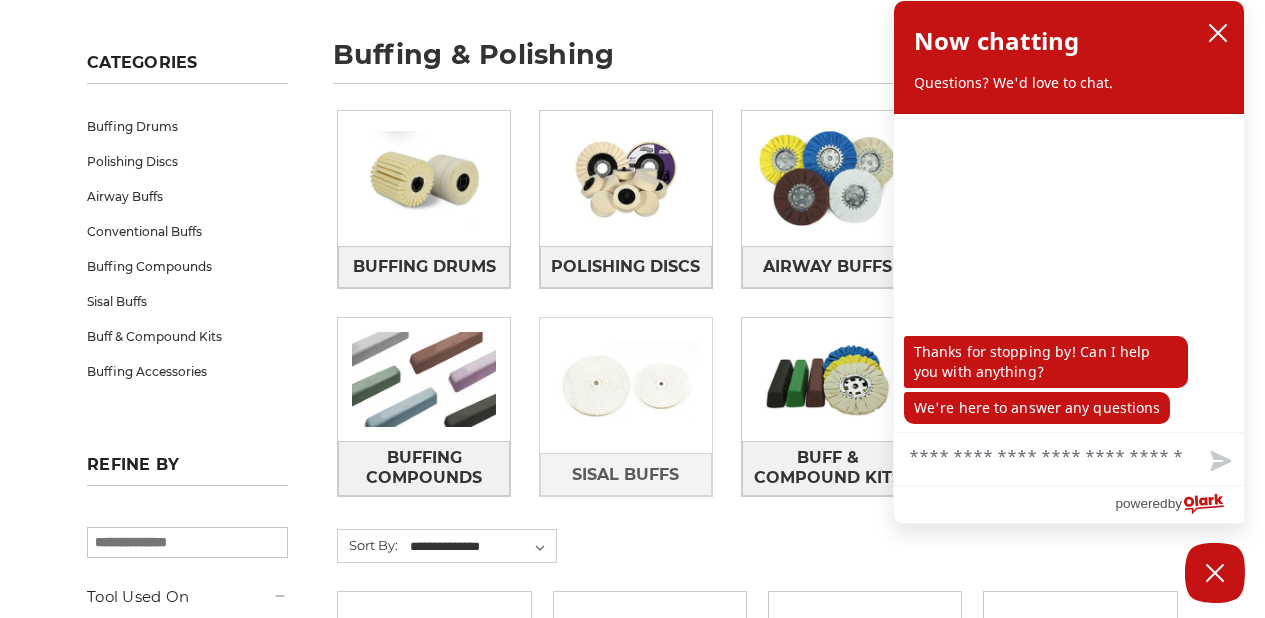 click at bounding box center [626, 386] 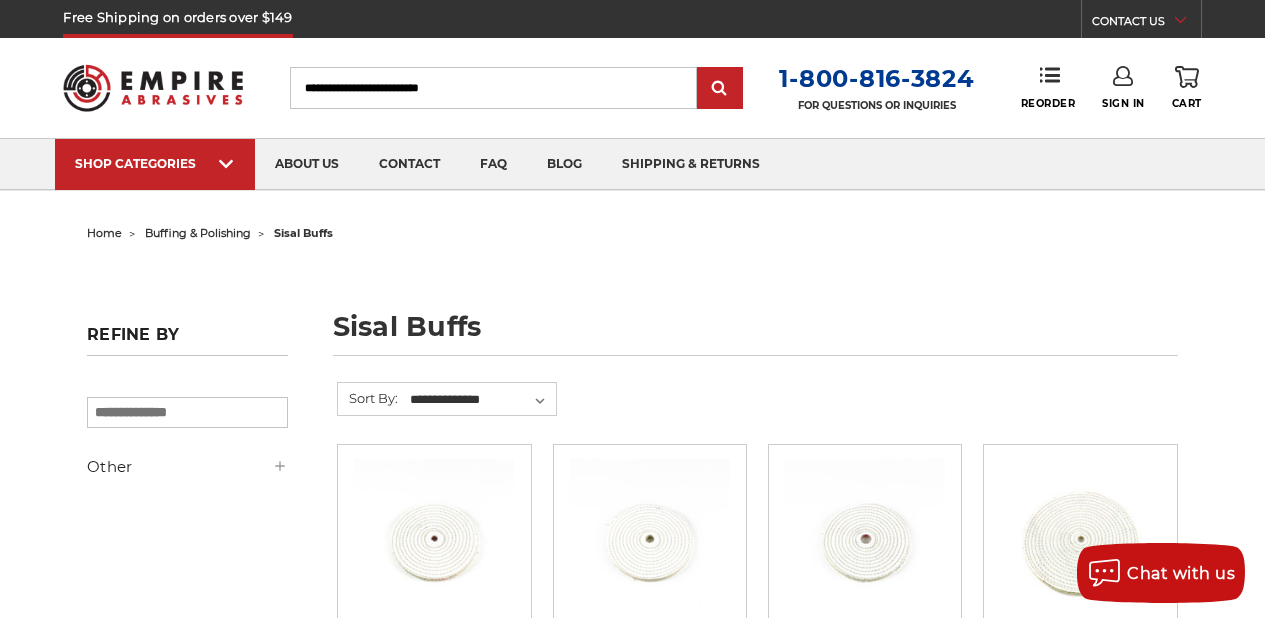 scroll, scrollTop: 304, scrollLeft: 0, axis: vertical 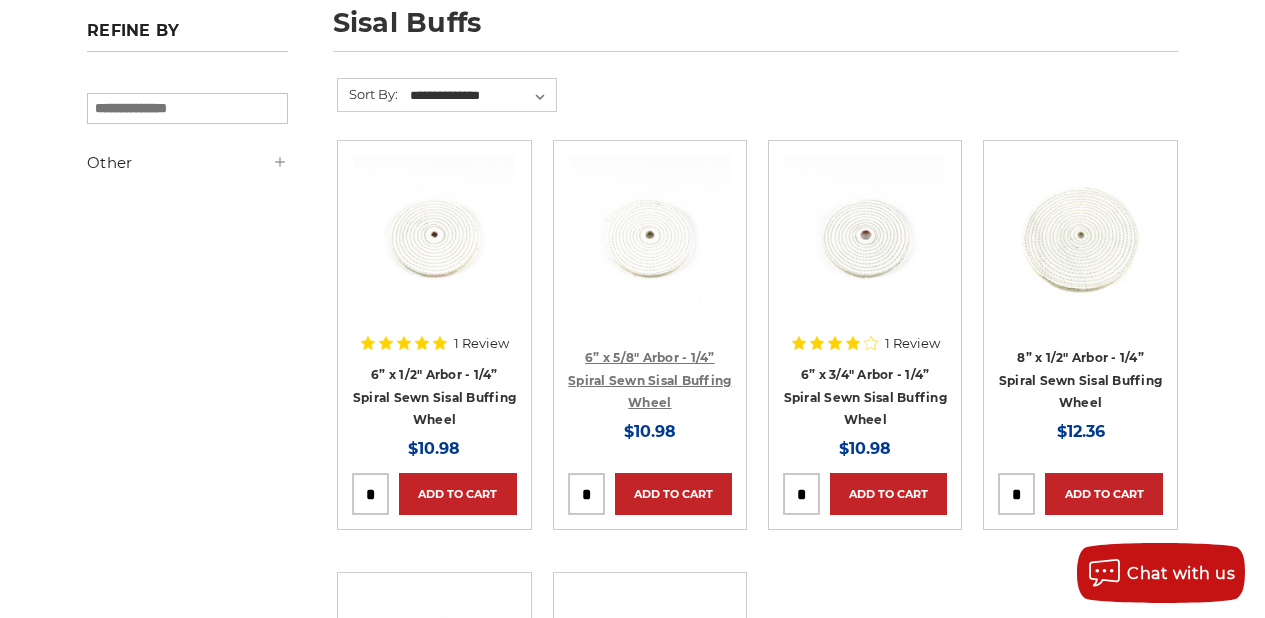 click on "6” x 5/8" Arbor - 1/4” Spiral Sewn Sisal Buffing Wheel" at bounding box center (649, 380) 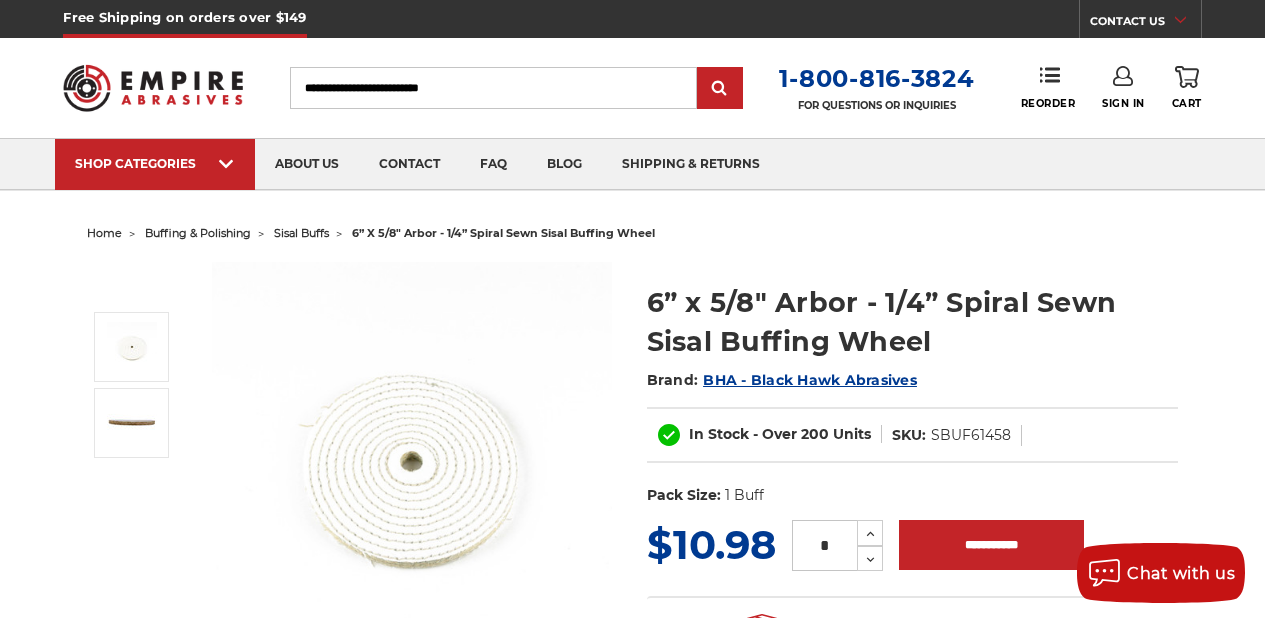 scroll, scrollTop: 592, scrollLeft: 0, axis: vertical 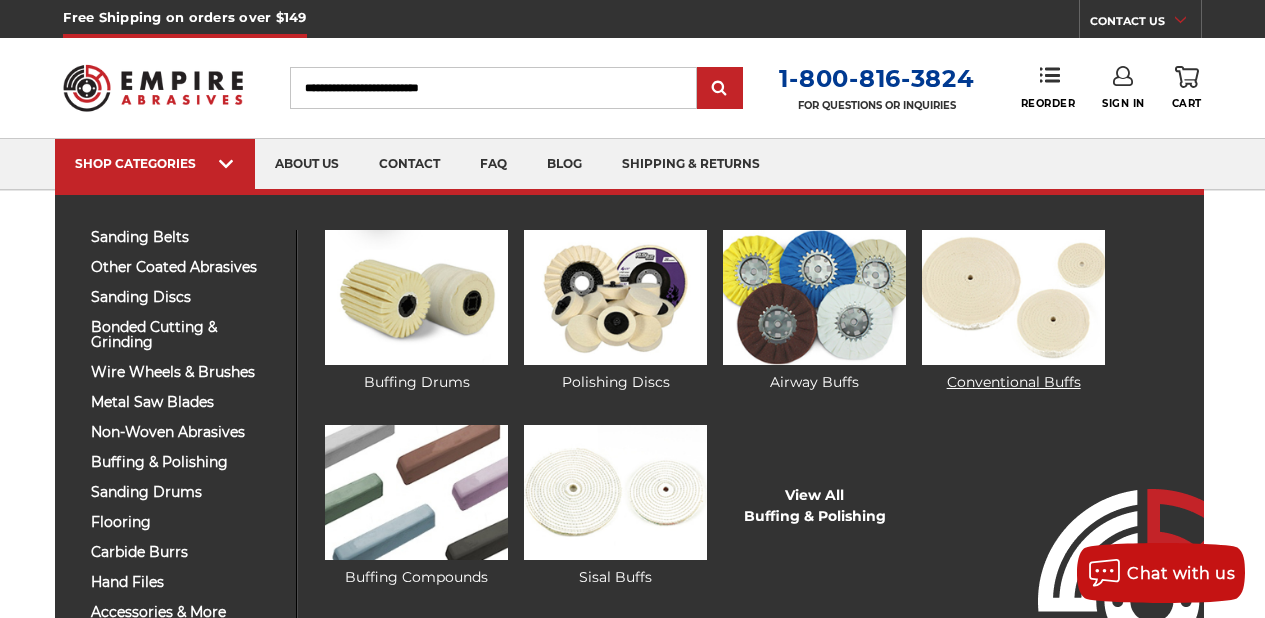 click at bounding box center [1013, 297] 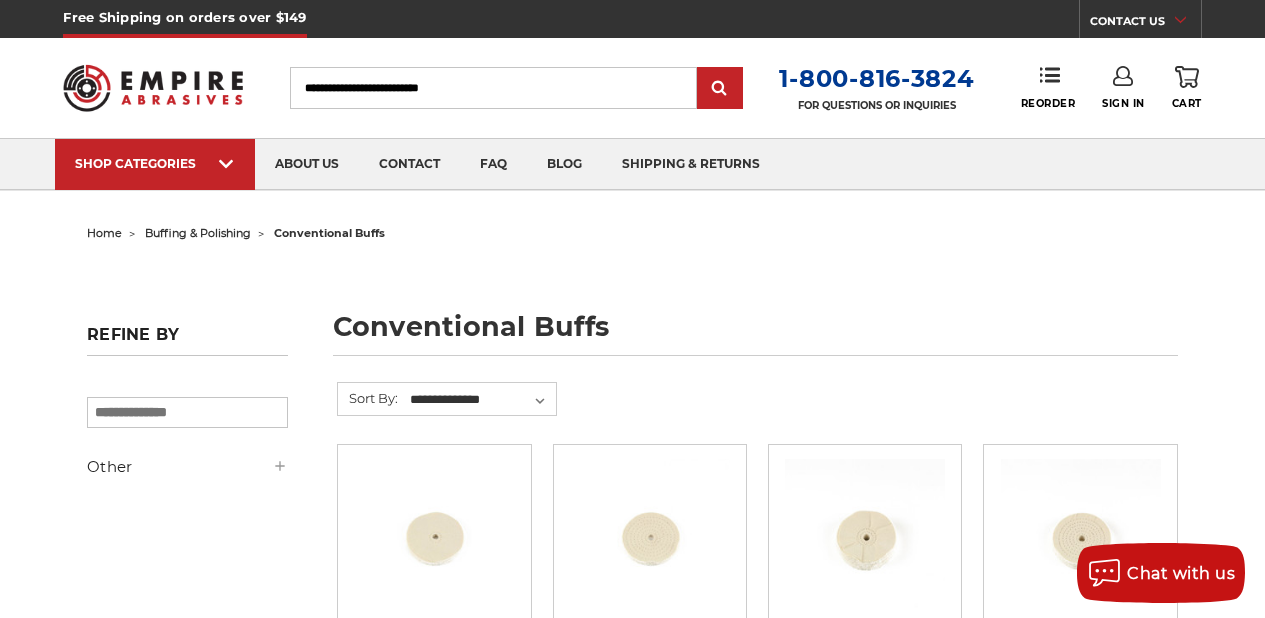 scroll, scrollTop: 0, scrollLeft: 0, axis: both 